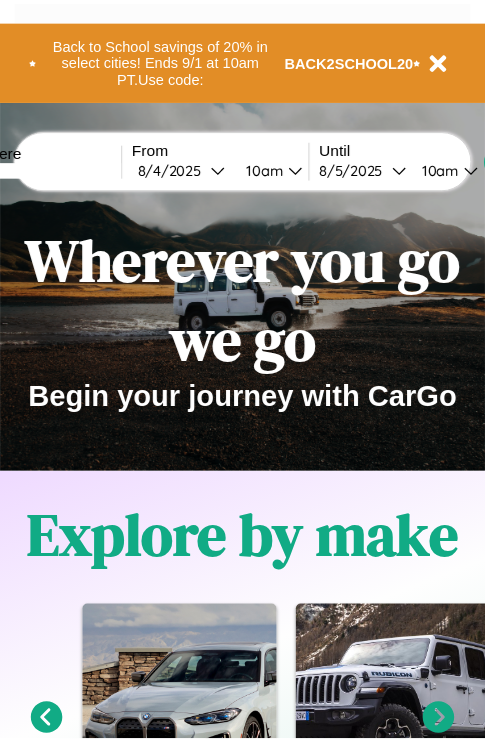 scroll, scrollTop: 0, scrollLeft: 0, axis: both 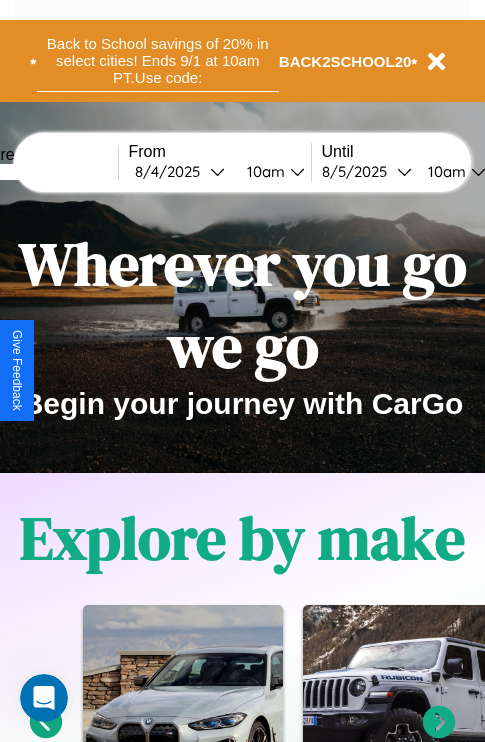 click on "Back to School savings of 20% in select cities! Ends 9/1 at 10am PT.  Use code:" at bounding box center (158, 61) 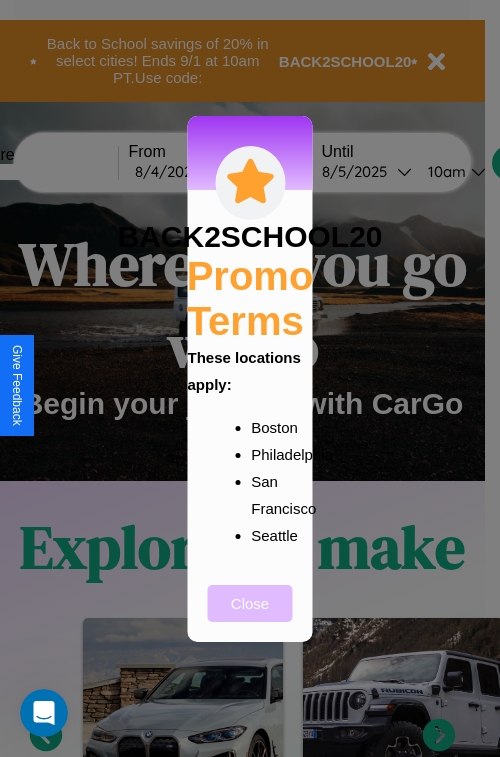 click on "Close" at bounding box center (250, 603) 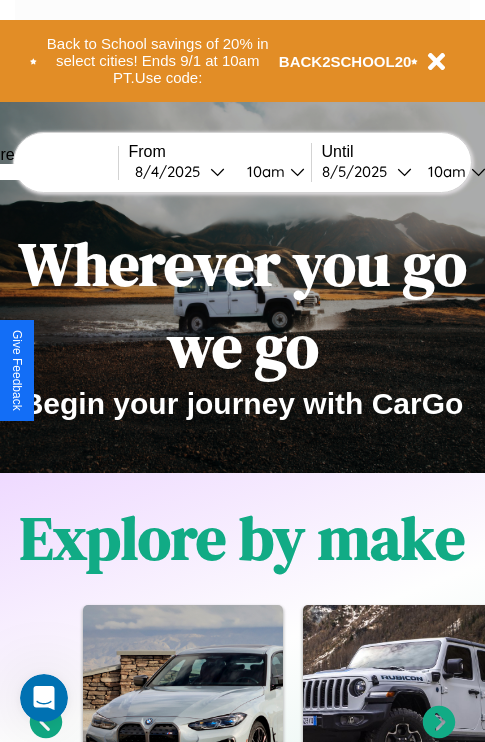 click at bounding box center (43, 172) 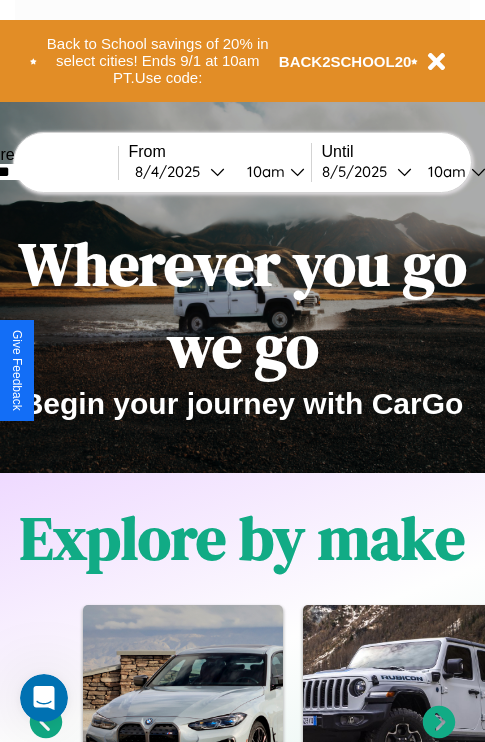type on "*******" 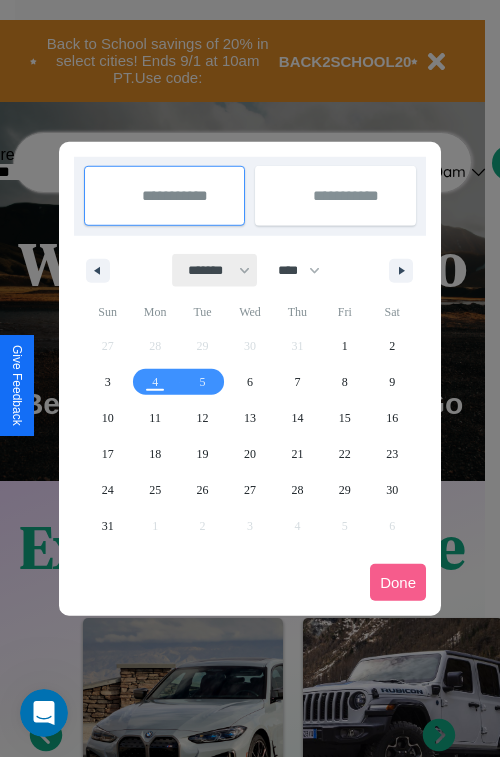 click on "******* ******** ***** ***** *** **** **** ****** ********* ******* ******** ********" at bounding box center (215, 270) 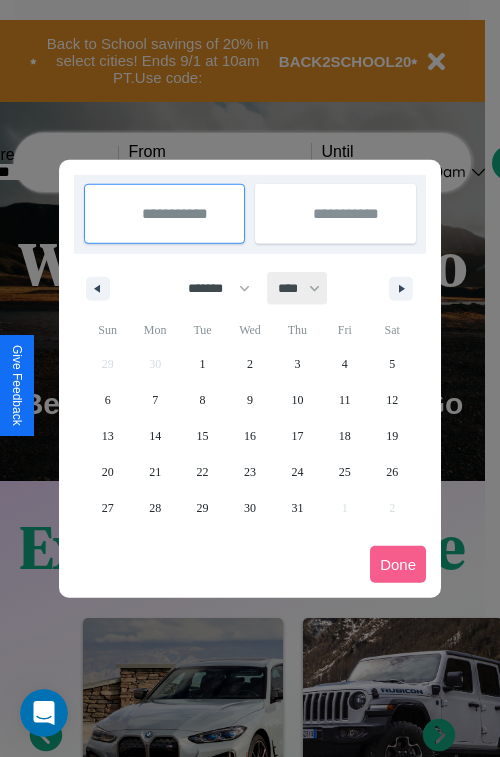 click on "**** **** **** **** **** **** **** **** **** **** **** **** **** **** **** **** **** **** **** **** **** **** **** **** **** **** **** **** **** **** **** **** **** **** **** **** **** **** **** **** **** **** **** **** **** **** **** **** **** **** **** **** **** **** **** **** **** **** **** **** **** **** **** **** **** **** **** **** **** **** **** **** **** **** **** **** **** **** **** **** **** **** **** **** **** **** **** **** **** **** **** **** **** **** **** **** **** **** **** **** **** **** **** **** **** **** **** **** **** **** **** **** **** **** **** **** **** **** **** **** ****" at bounding box center (298, 288) 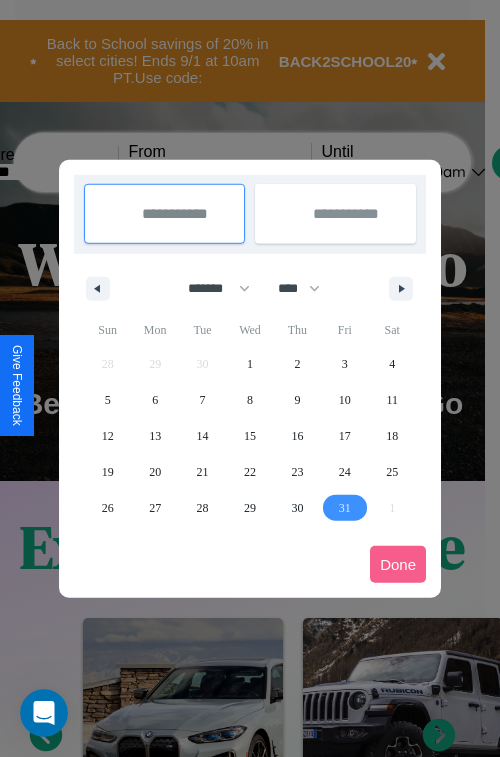click on "31" at bounding box center [345, 508] 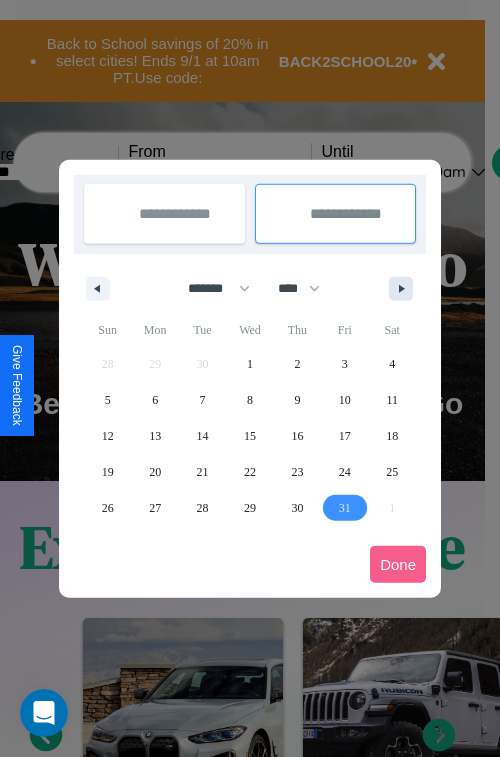 click at bounding box center [405, 289] 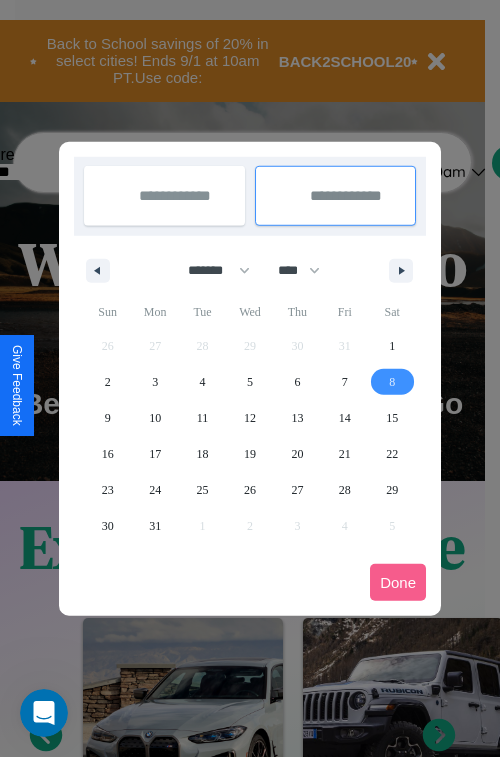 click on "8" at bounding box center [392, 382] 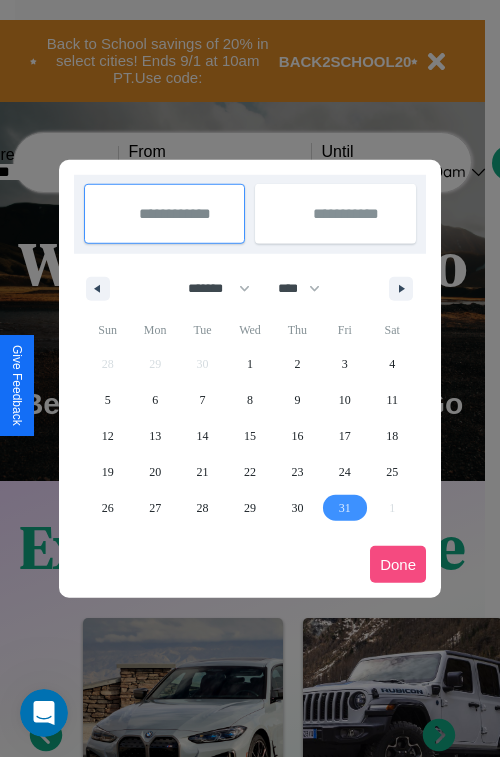 click on "Done" at bounding box center [398, 564] 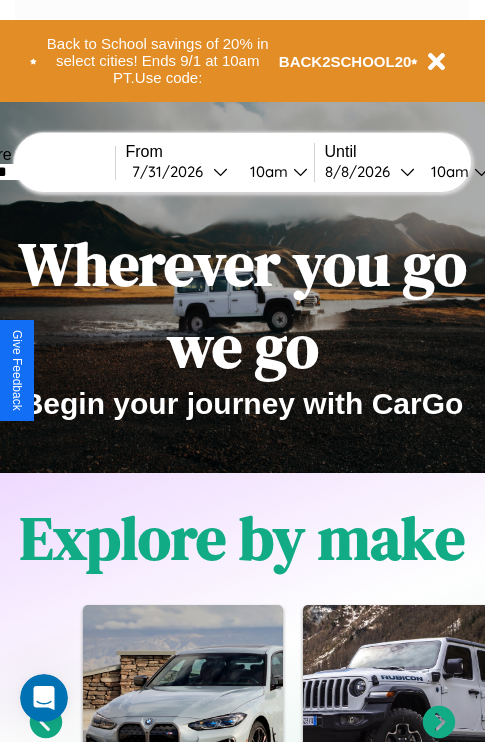 click on "10am" at bounding box center [266, 171] 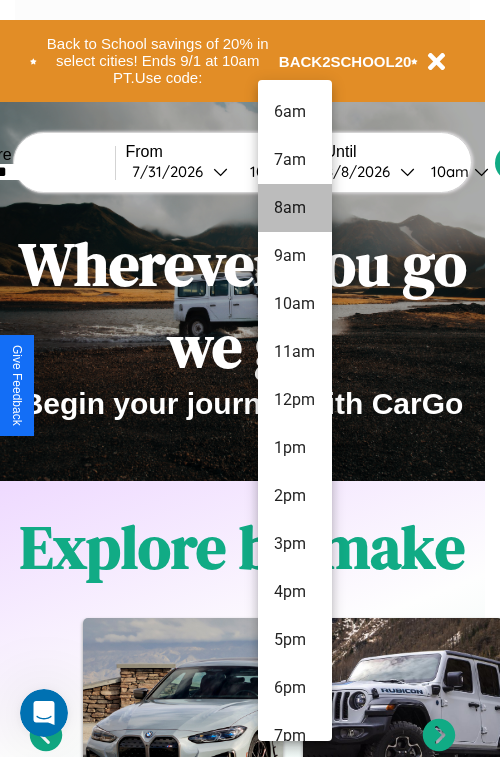 click on "8am" at bounding box center (295, 208) 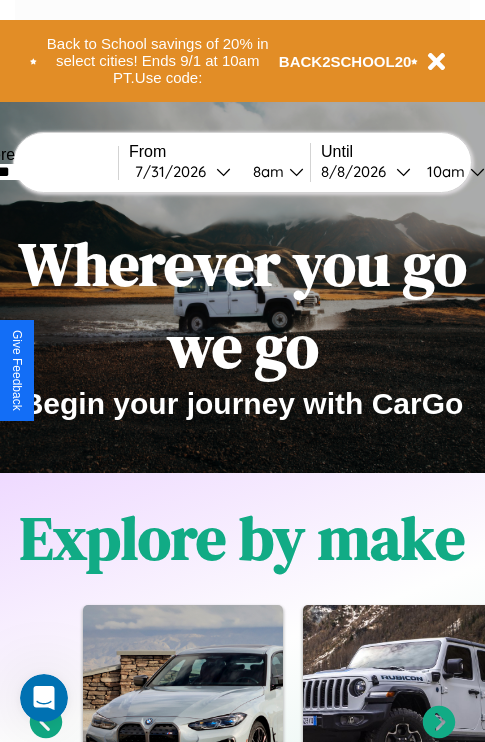 scroll, scrollTop: 0, scrollLeft: 67, axis: horizontal 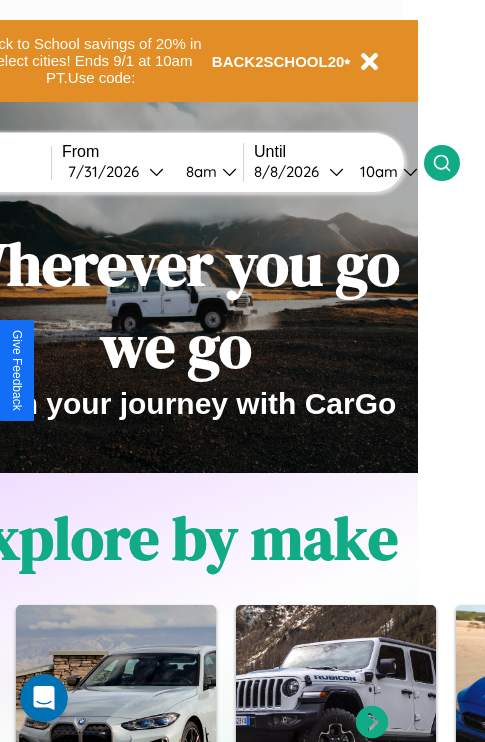 click 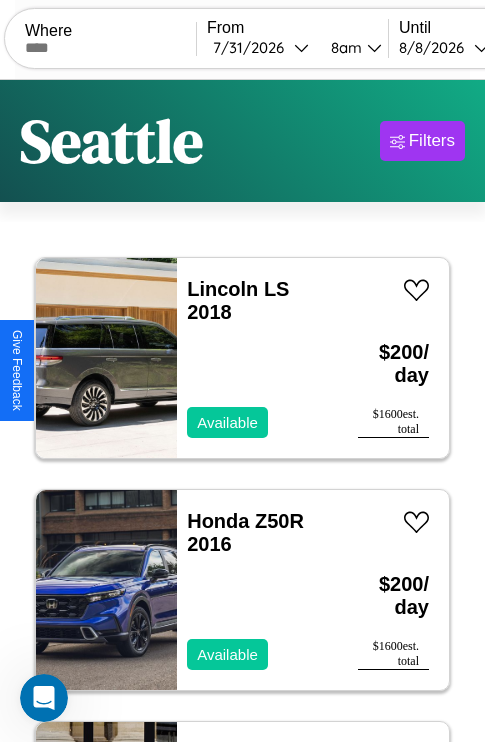 scroll, scrollTop: 66, scrollLeft: 0, axis: vertical 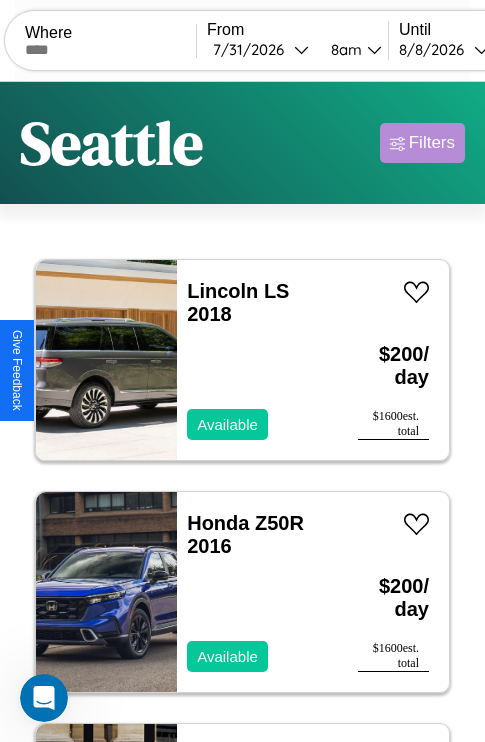 click on "Filters" at bounding box center [432, 143] 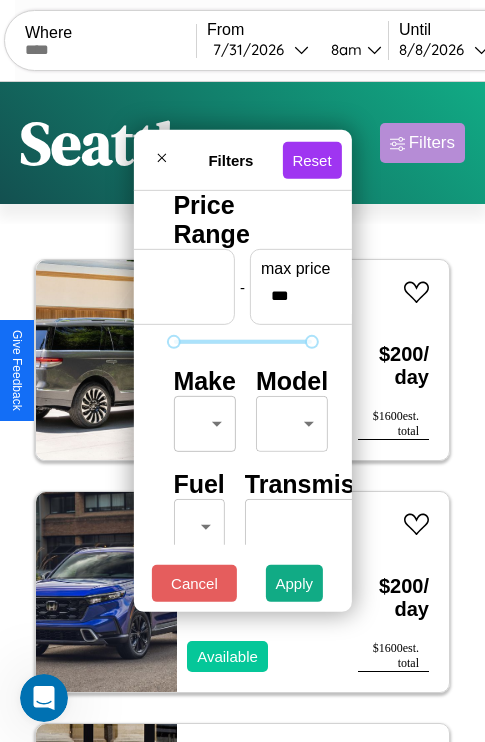 scroll, scrollTop: 59, scrollLeft: 0, axis: vertical 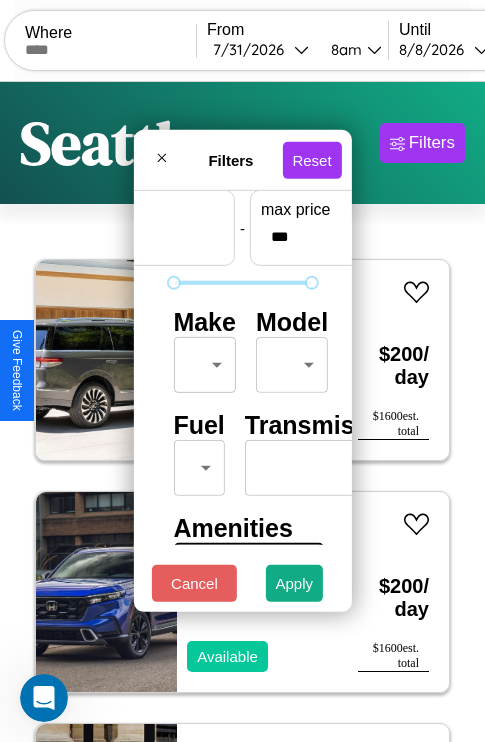 click on "CarGo Where From [MONTH] / [DAY] / [YEAR] [TIME] Until [MONTH] / [DAY] / [YEAR] [TIME] Become a Host Login Sign Up [CITY] Filters 41 cars in this area These cars can be picked up in this city. Lincoln LS 2018 Available $ 200 / day $ 1600 est. total Honda Z50R 2016 Available $ 200 / day $ 1600 est. total Alfa Romeo Stelvio 2020 Available $ 170 / day $ 1360 est. total Volkswagen Atlas 2018 Available $ 130 / day $ 1040 est. total Chrysler LASER 2018 Available $ 80 / day $ 640 est. total Jeep Patriot 2022 Available $ 130 / day $ 1040 est. total Lamborghini 147 2020 Available $ 30 / day $ 240 est. total Mercedes L1319 2021 Available $ 130 / day $ 1040 est. total Hyundai Hyundai Steel Industries, Inc. 2021 Available $ 110 / day $ 880 est. total Lincoln Mark LT 2023 Available $ 70 / day $ 560 est. total Land Rover LR3 2023 Available $ 170 / day $ 1360 est. total Lincoln Mark LT 2016 Available $ 140 / day $ 1120 est. total Acura TLX 2018 Available $ 120 / day $ 960" at bounding box center (242, 412) 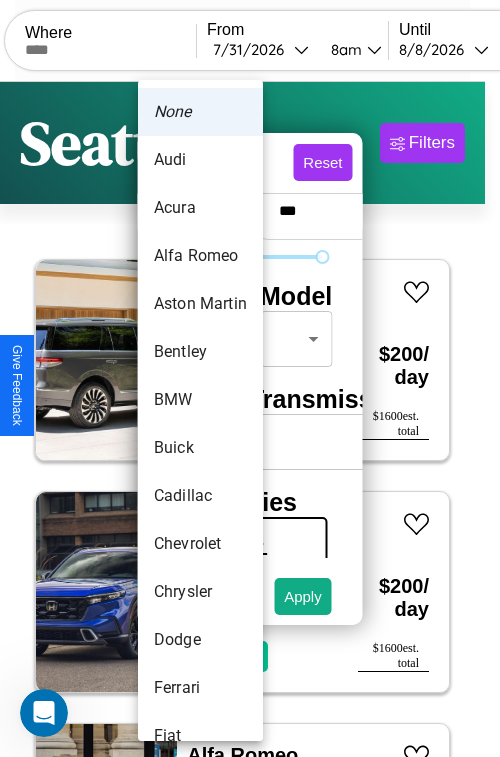 click on "Acura" at bounding box center [200, 208] 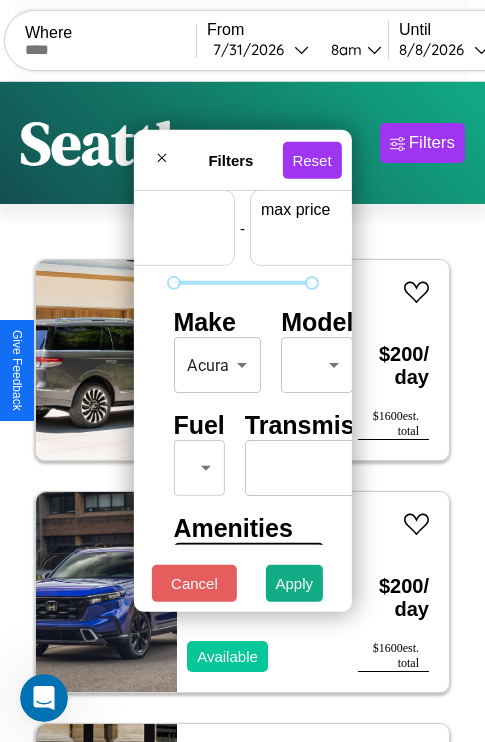 scroll, scrollTop: 59, scrollLeft: 124, axis: both 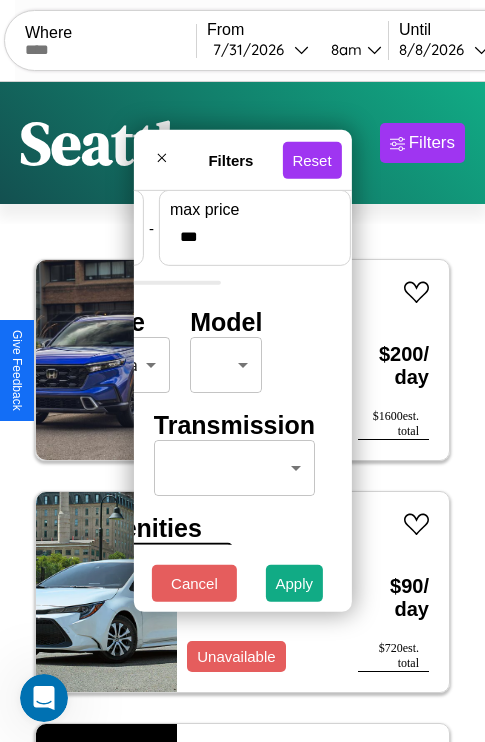 type on "***" 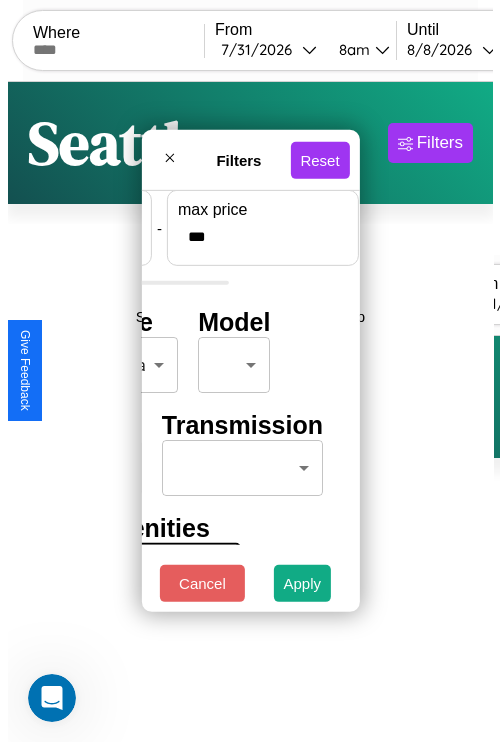 scroll, scrollTop: 59, scrollLeft: 0, axis: vertical 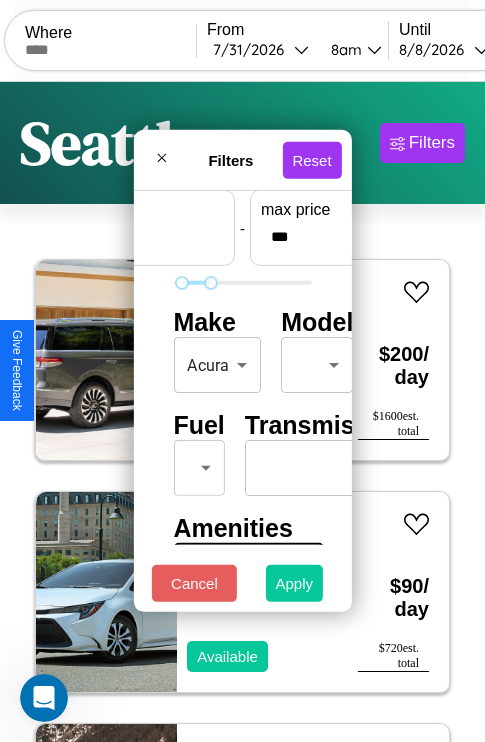 type on "**" 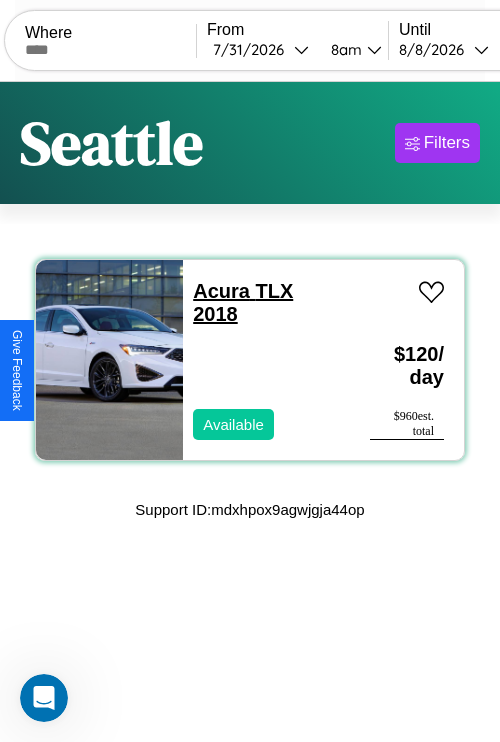 click on "Acura   TLX   2018" at bounding box center [243, 302] 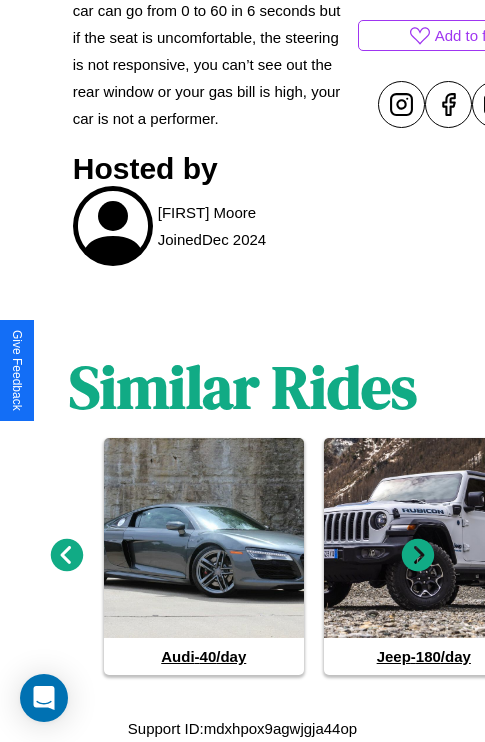 scroll, scrollTop: 990, scrollLeft: 0, axis: vertical 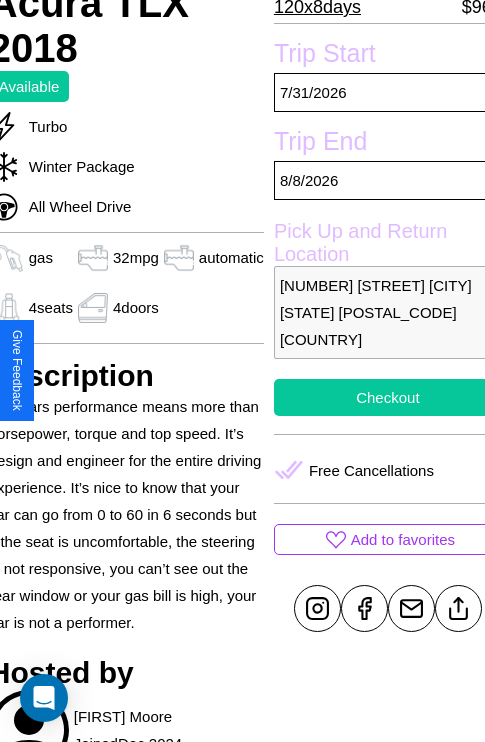 click on "Checkout" at bounding box center [388, 397] 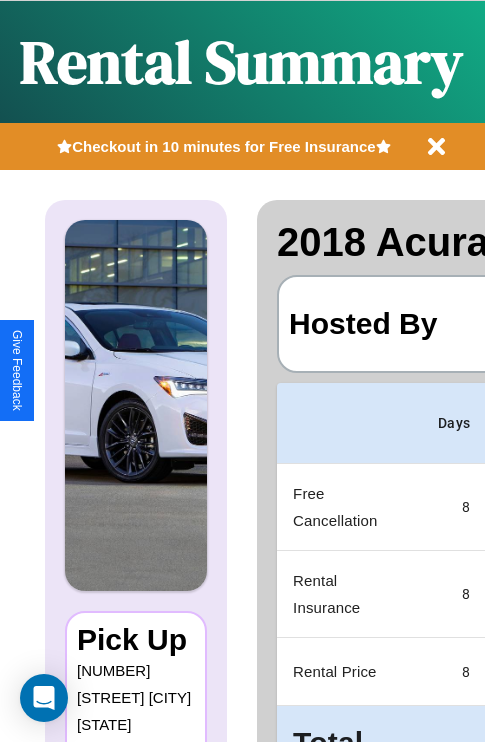scroll, scrollTop: 0, scrollLeft: 387, axis: horizontal 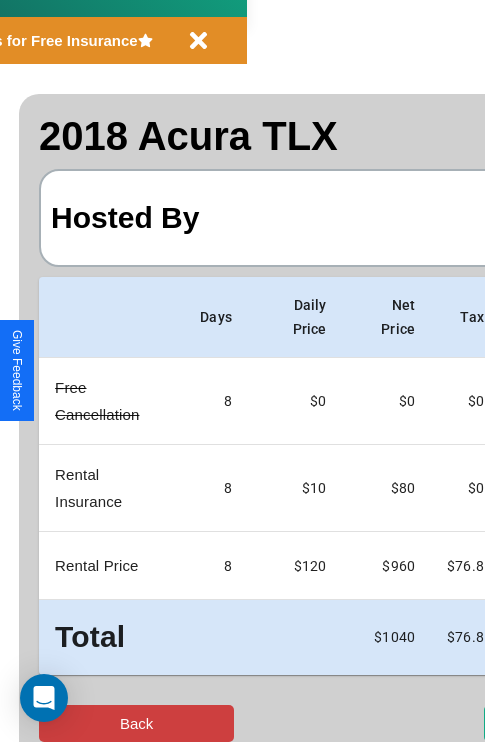 click on "Back" at bounding box center [136, 723] 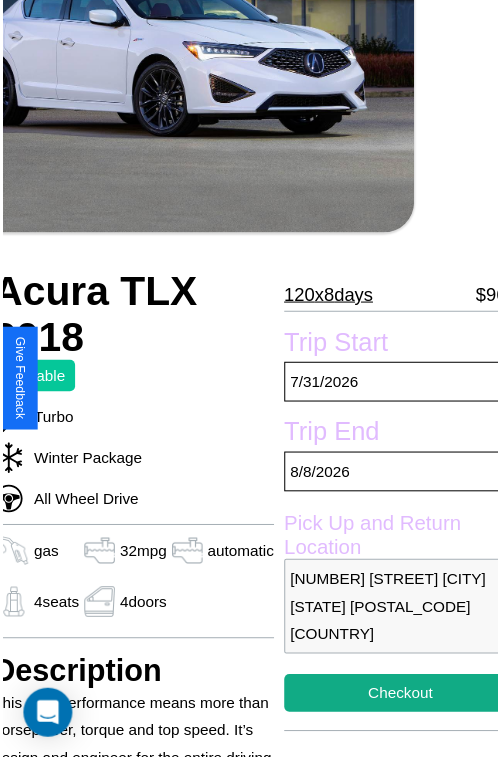 scroll, scrollTop: 181, scrollLeft: 84, axis: both 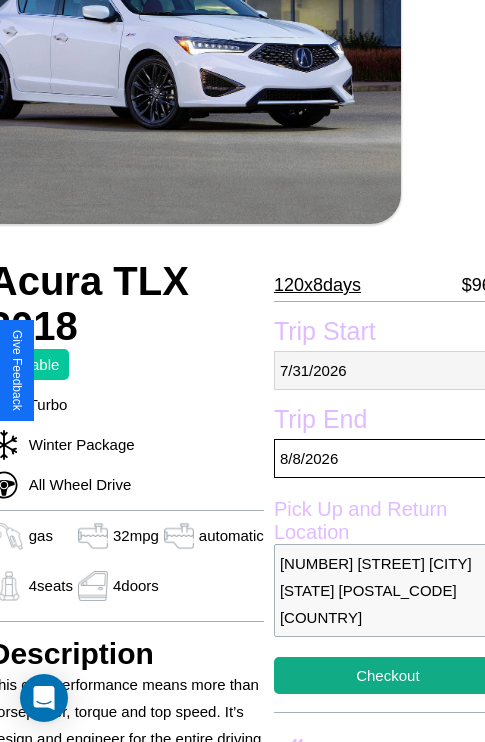 click on "7 / 31 / 2026" at bounding box center [388, 370] 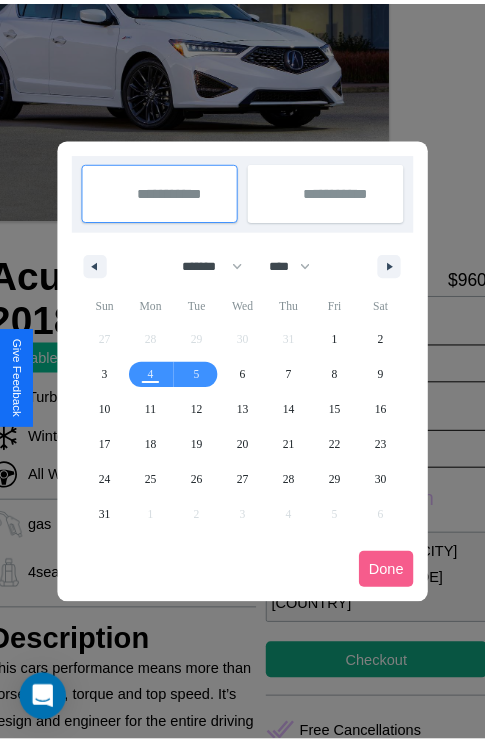 scroll, scrollTop: 0, scrollLeft: 84, axis: horizontal 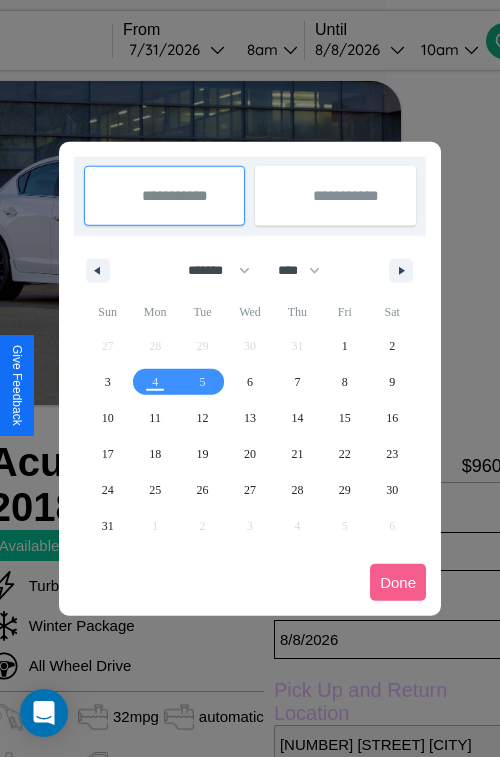 click at bounding box center (250, 378) 